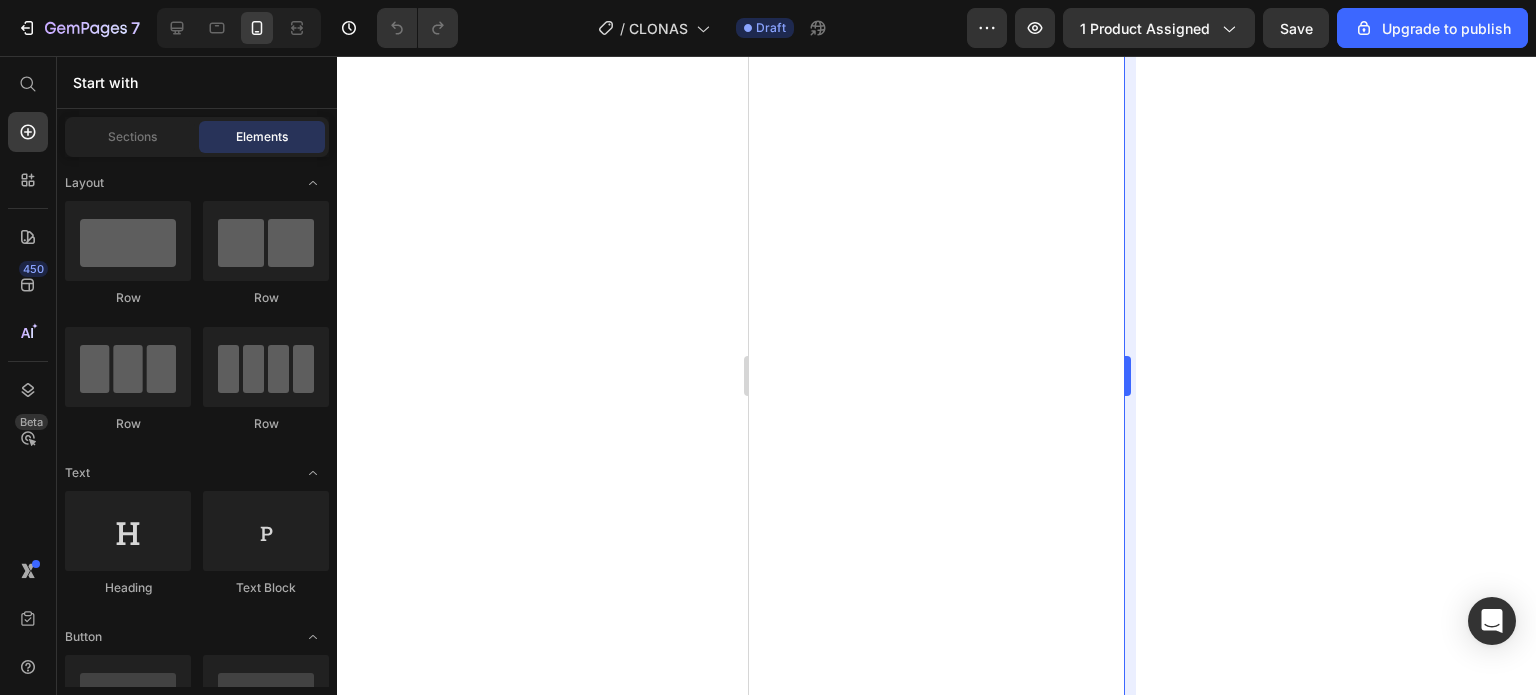 scroll, scrollTop: 0, scrollLeft: 0, axis: both 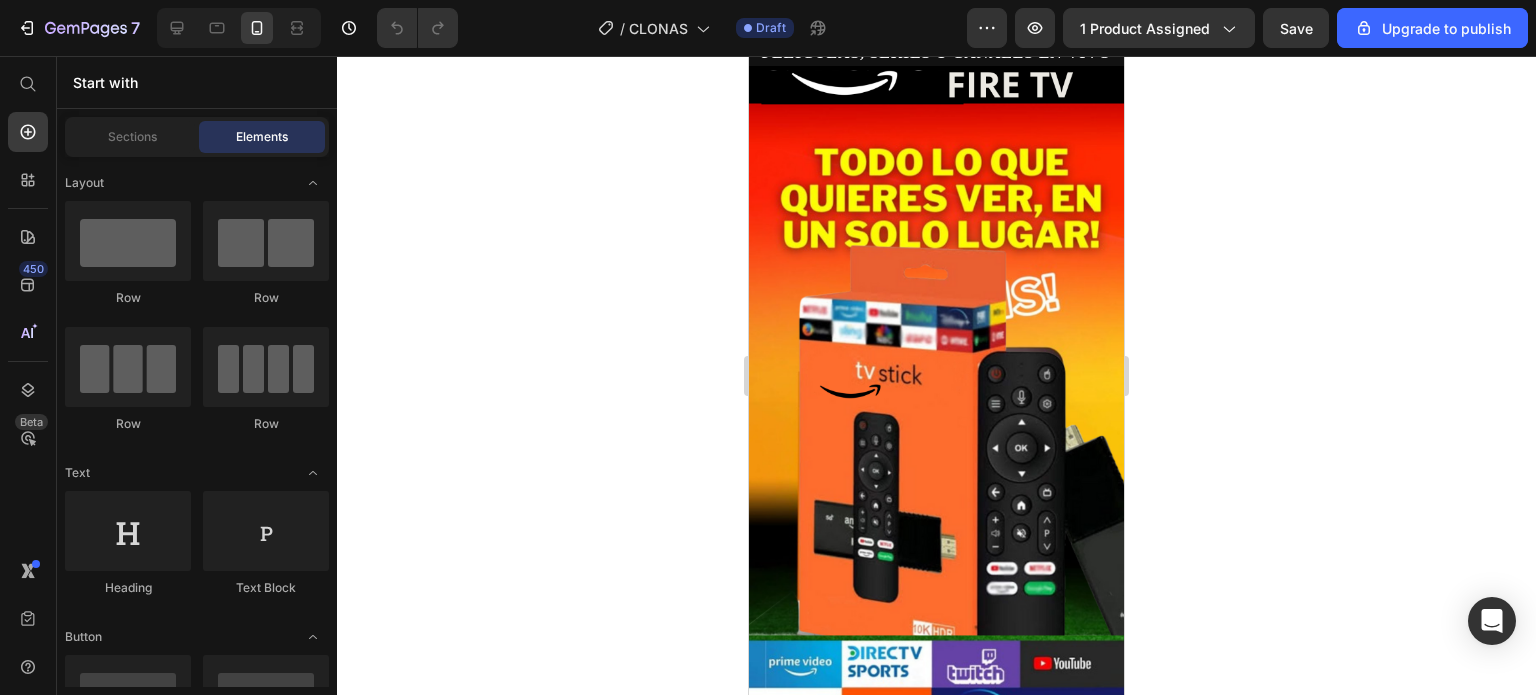 click at bounding box center [936, 401] 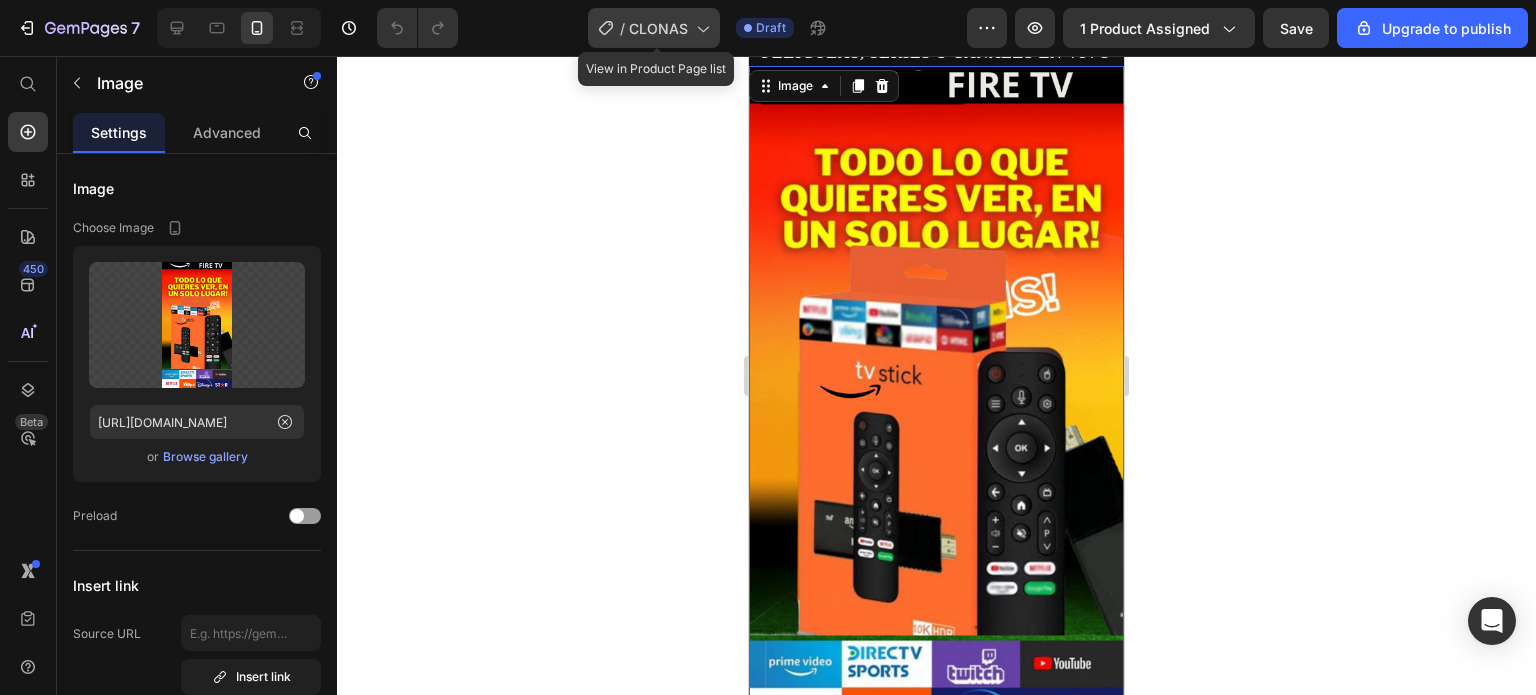 click on "CLONAS" at bounding box center [658, 28] 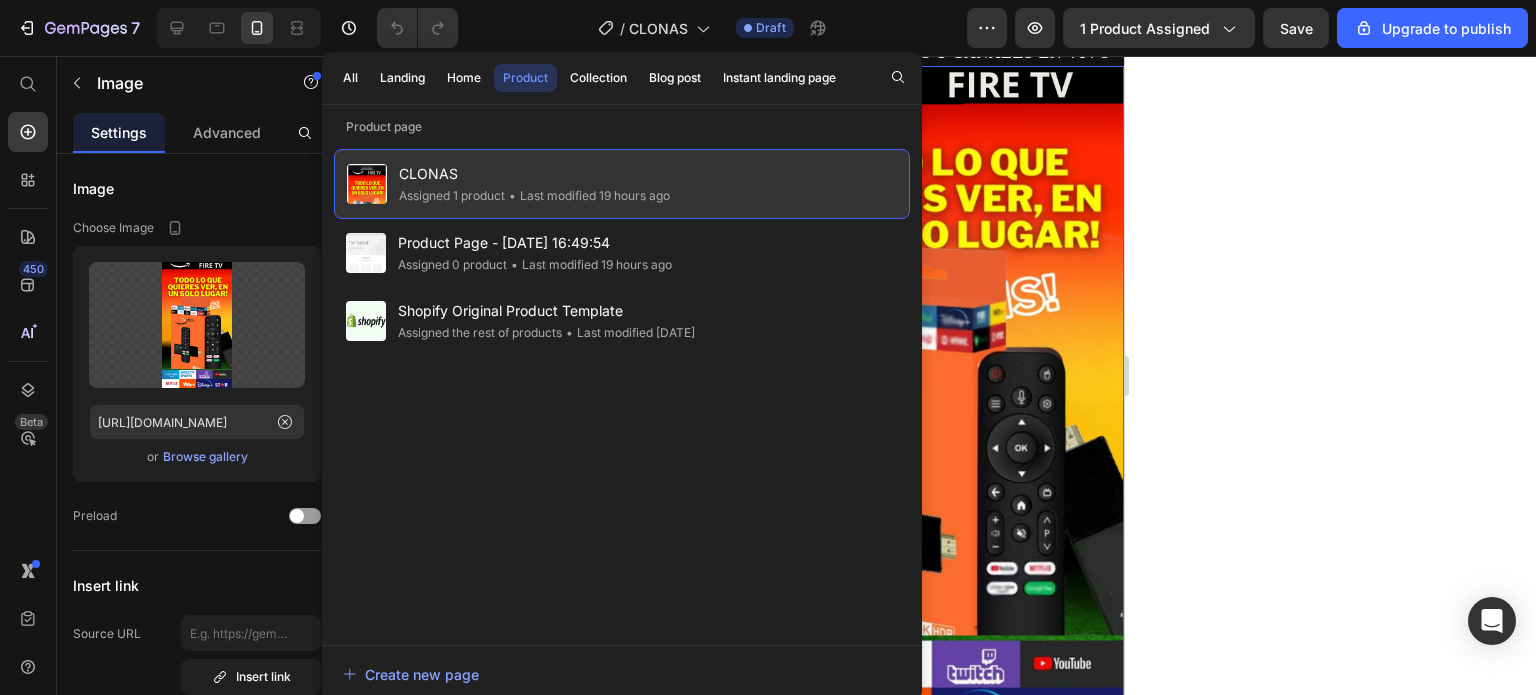 click on "CLONAS Assigned 1 product • Last modified 19 hours ago" 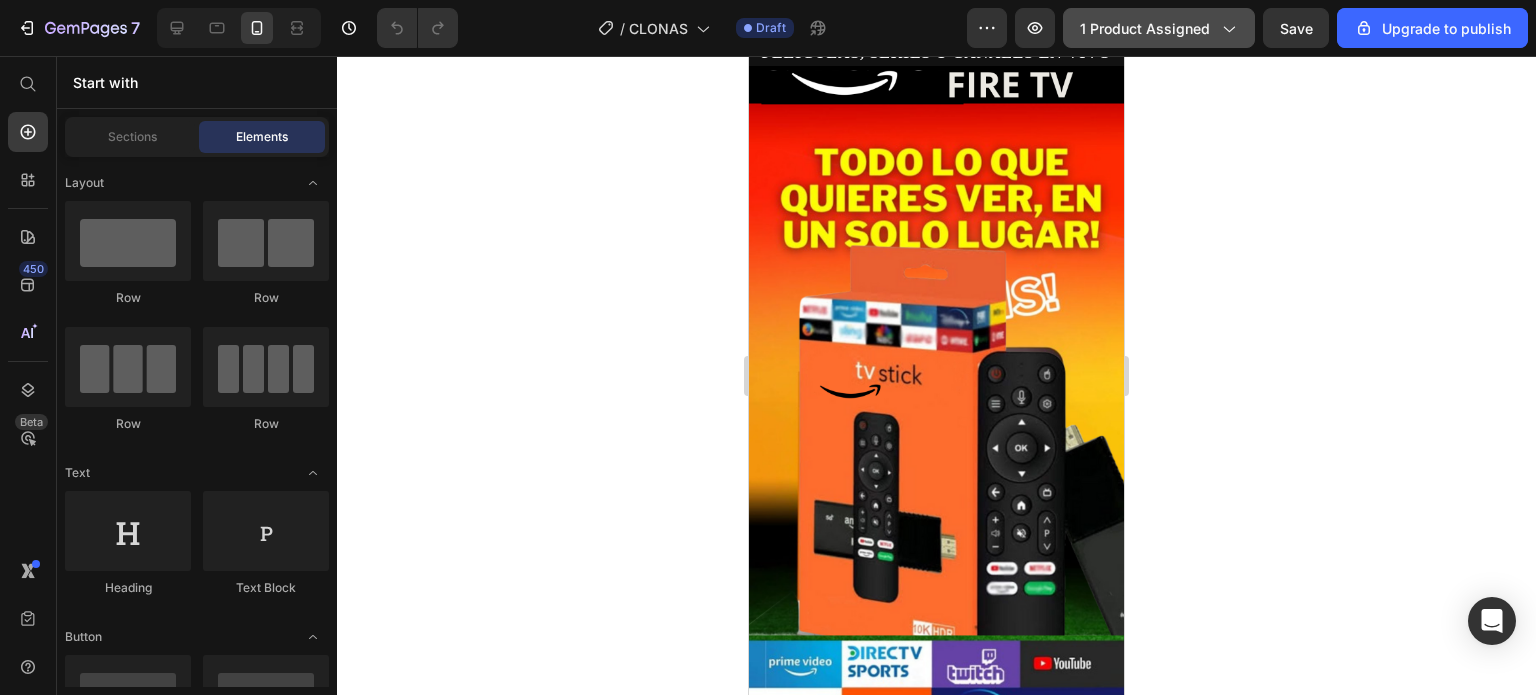 click on "1 product assigned" at bounding box center [1159, 28] 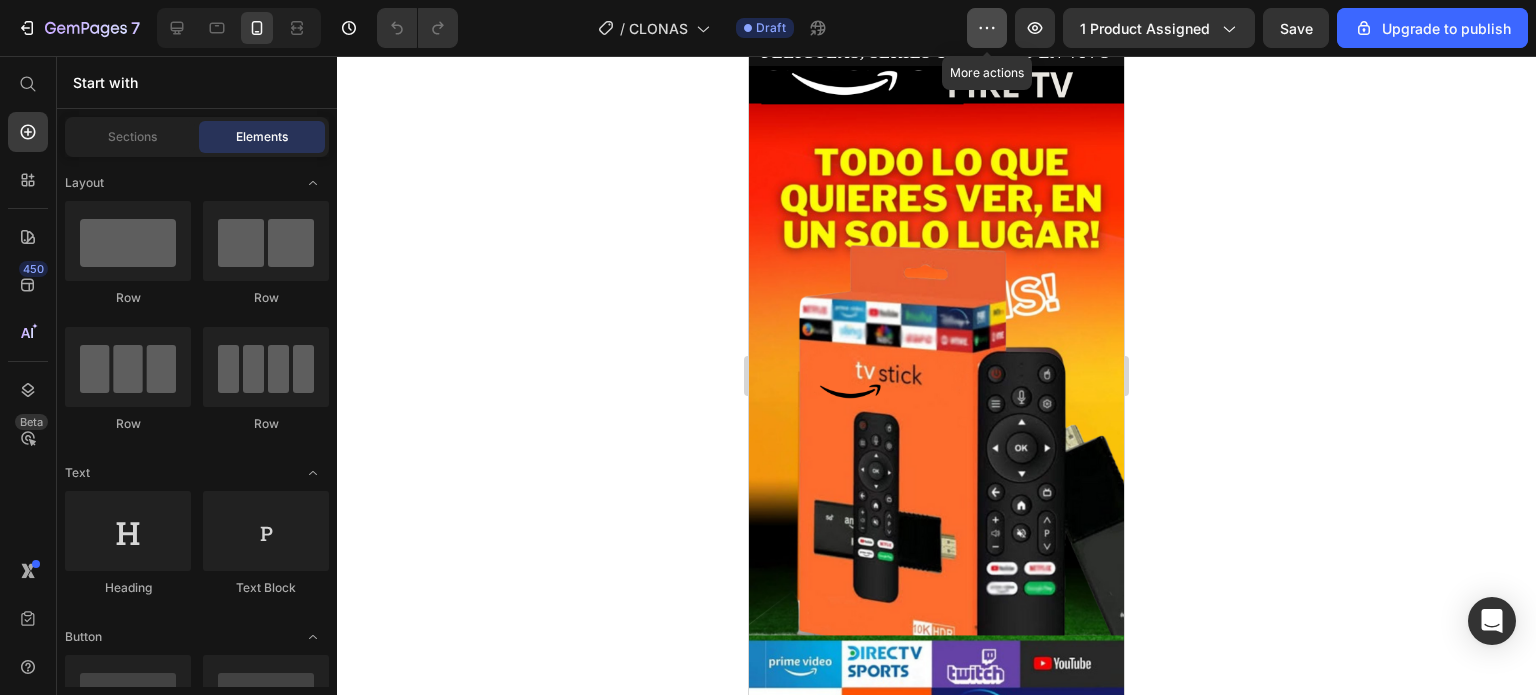 click 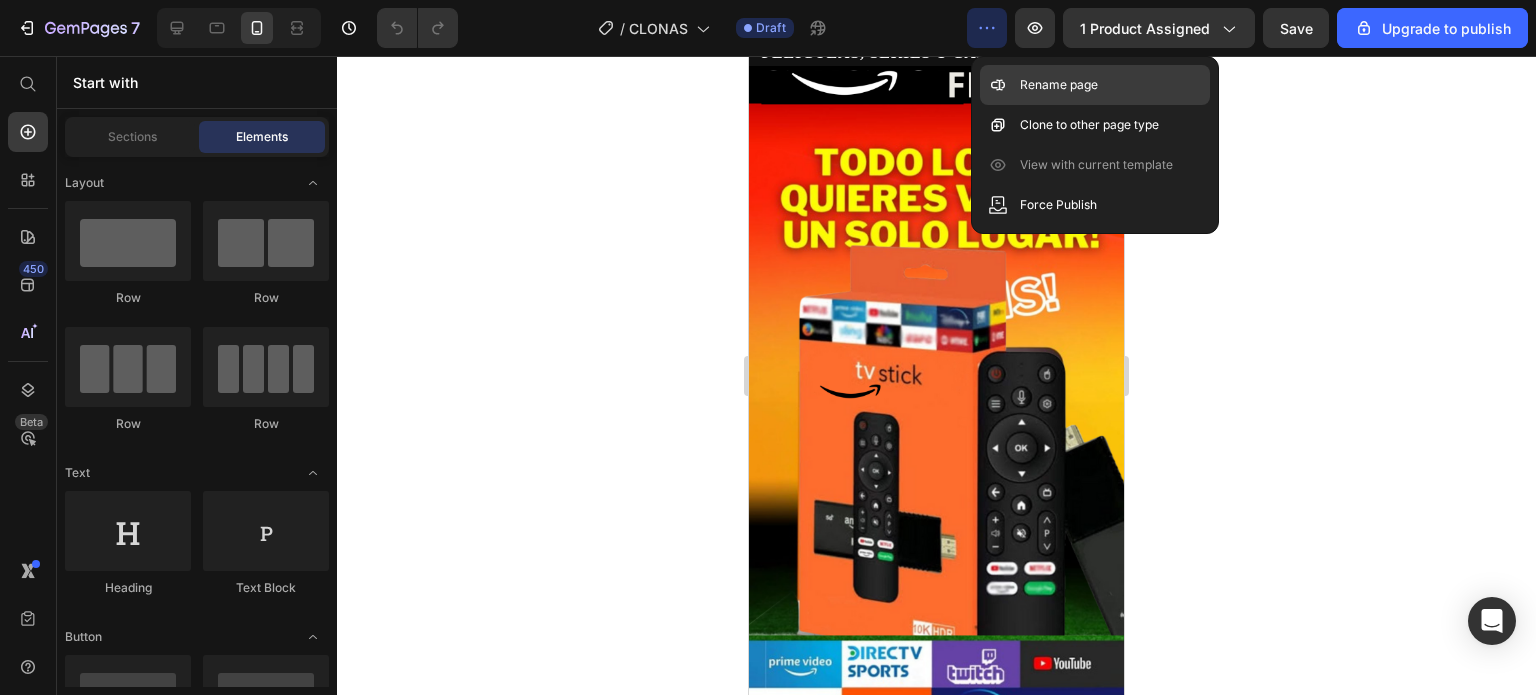 click on "Rename page" at bounding box center [1059, 85] 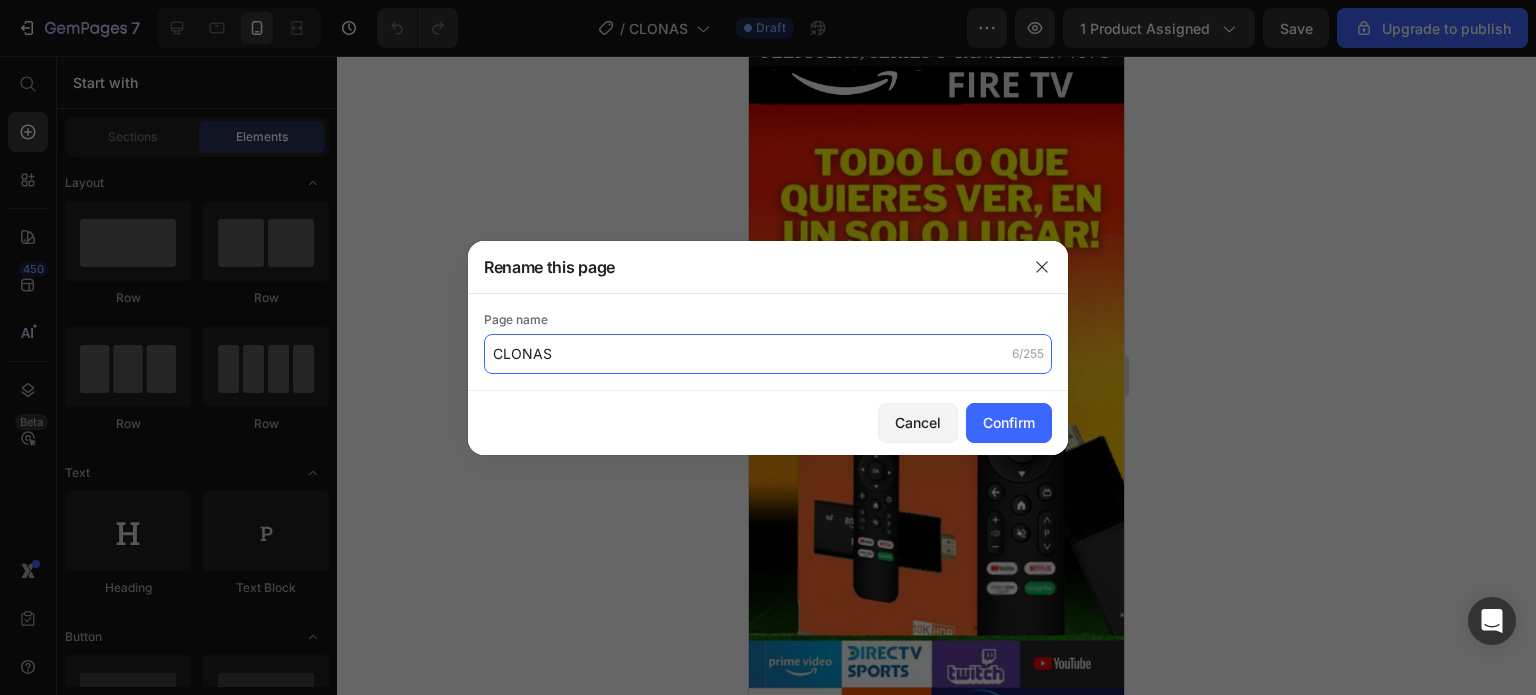 click on "CLONAS" 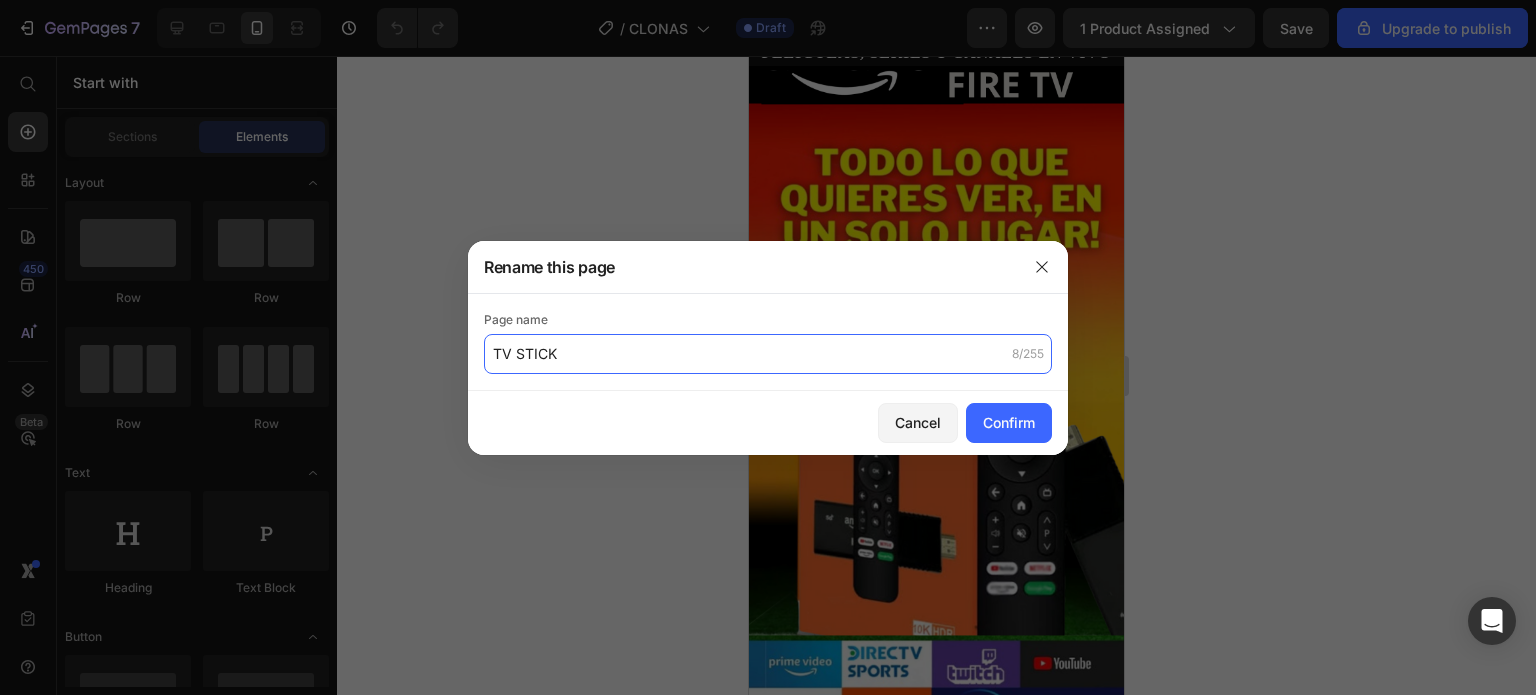 type on "TV STICK" 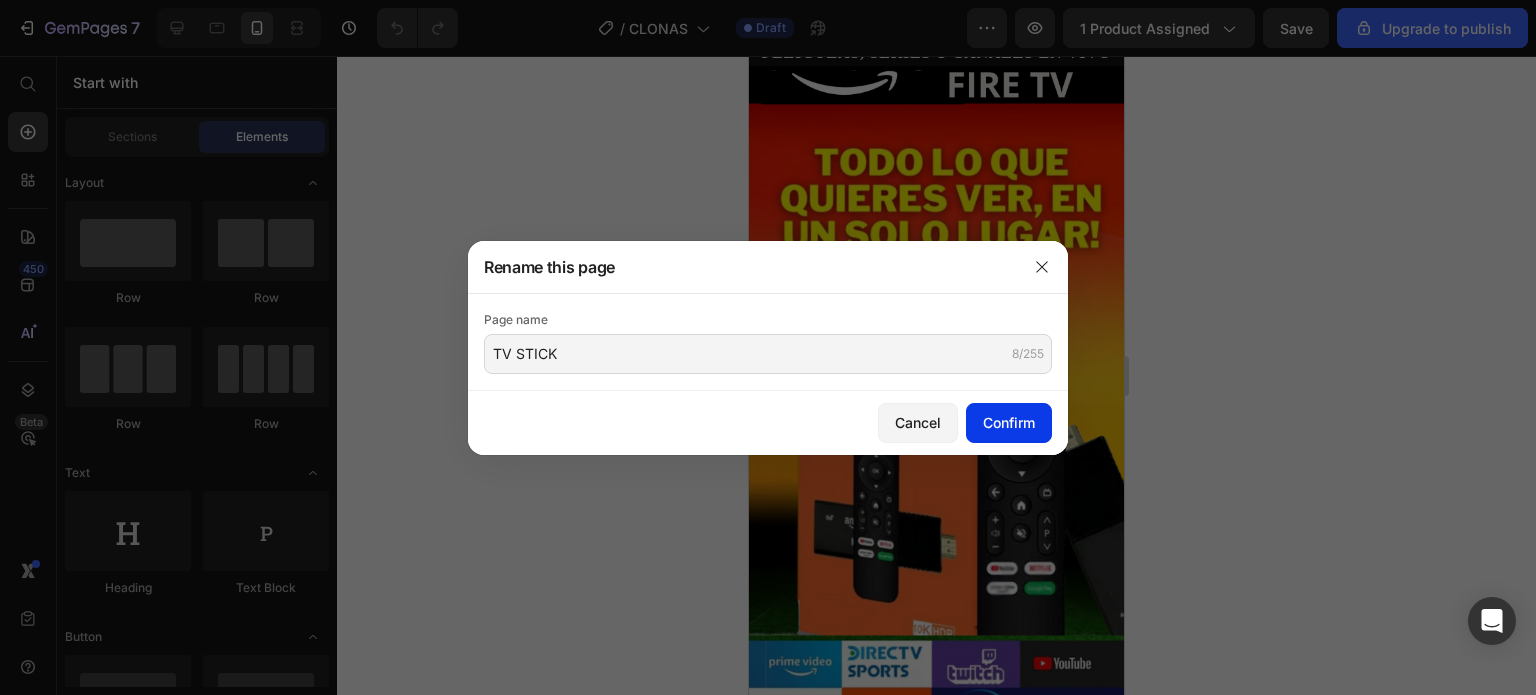 click on "Confirm" 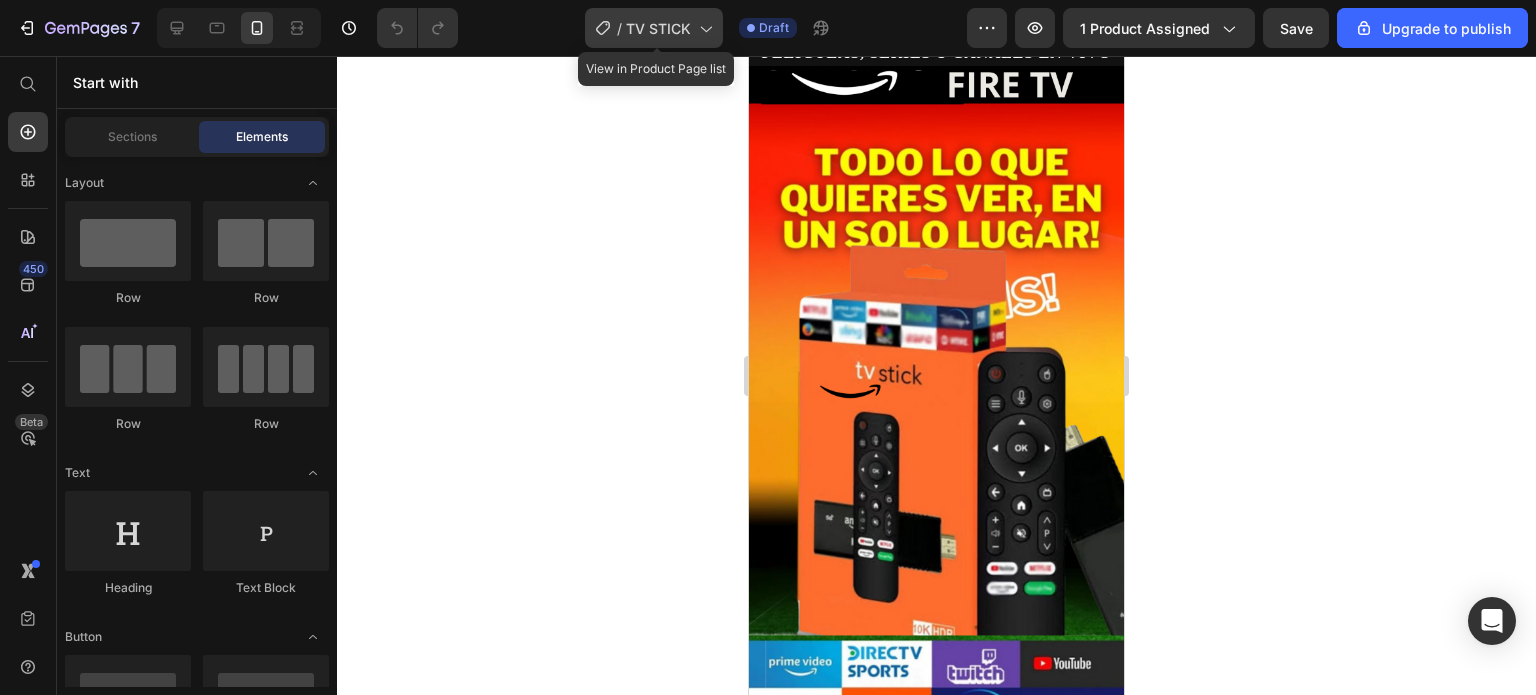 click on "TV STICK" at bounding box center (658, 28) 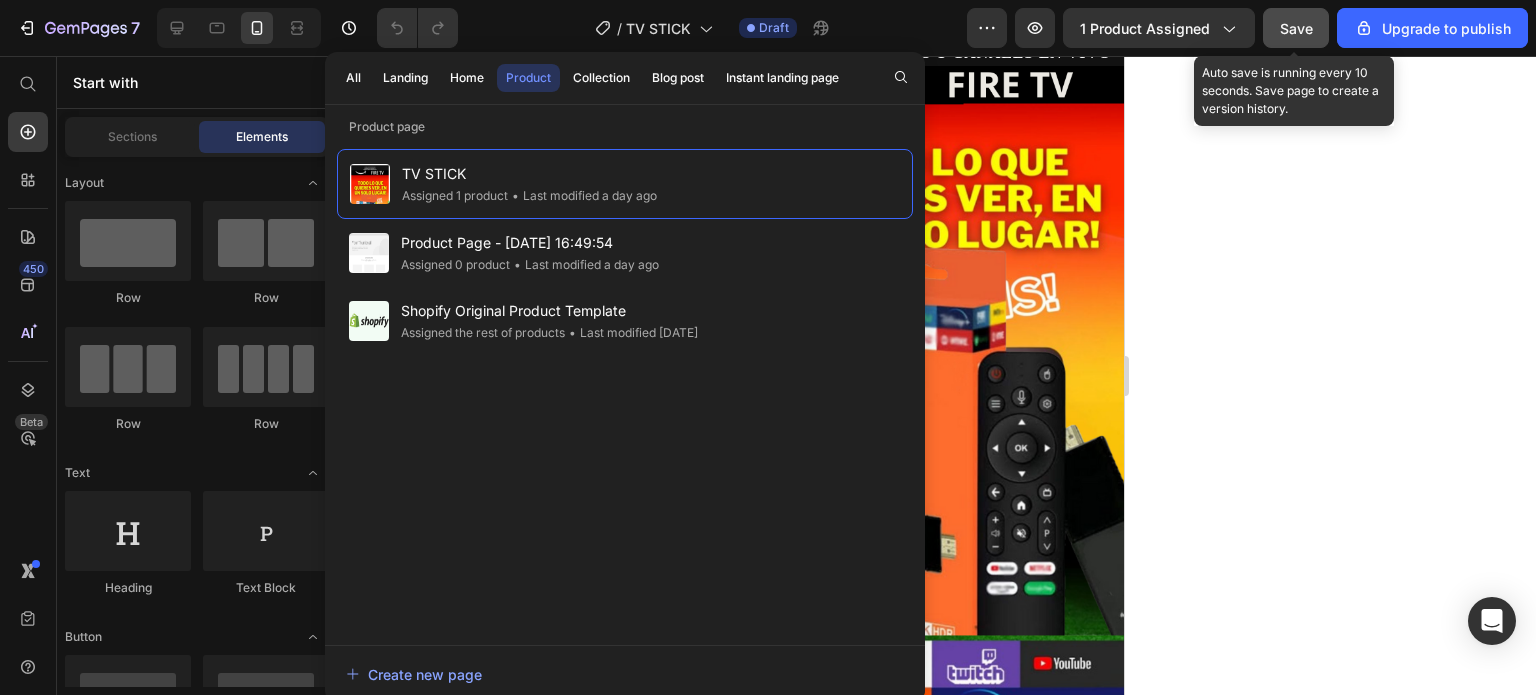 click on "Save" at bounding box center (1296, 28) 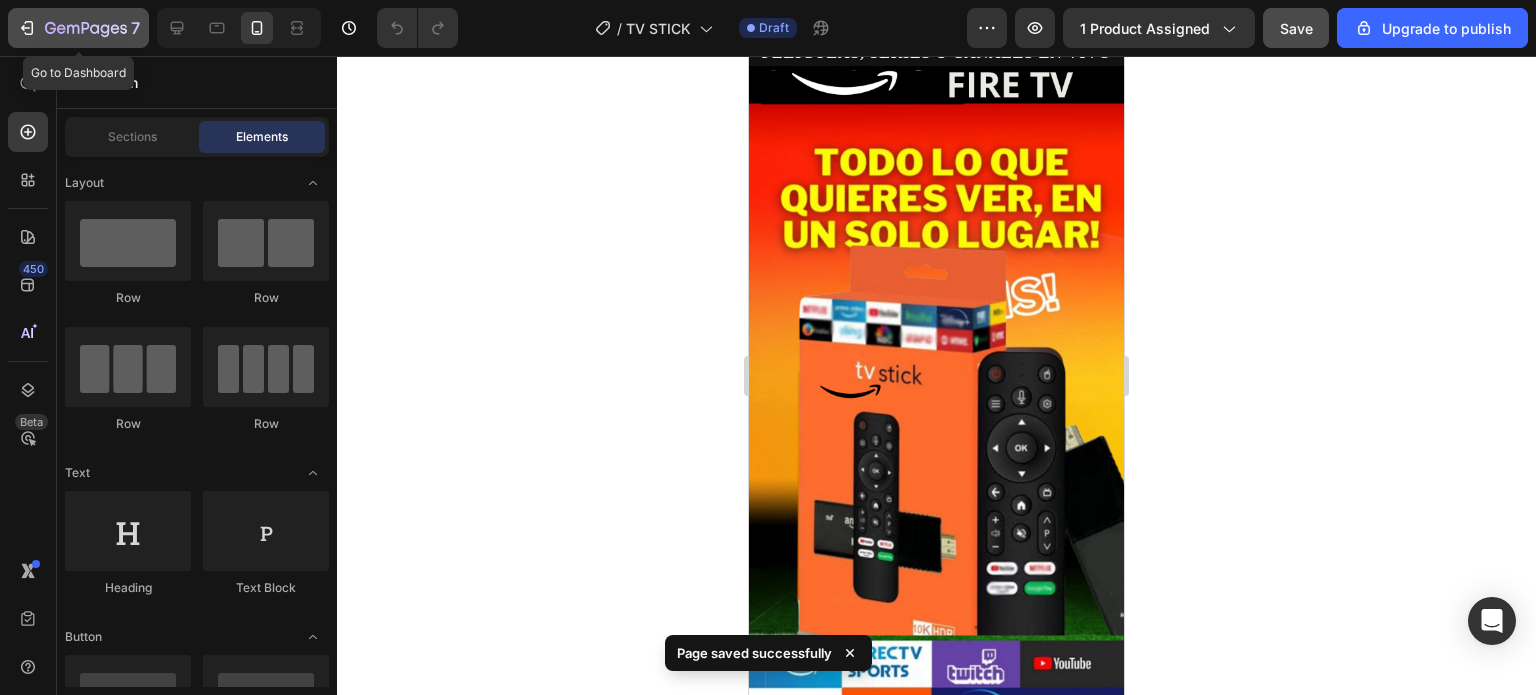click on "7" 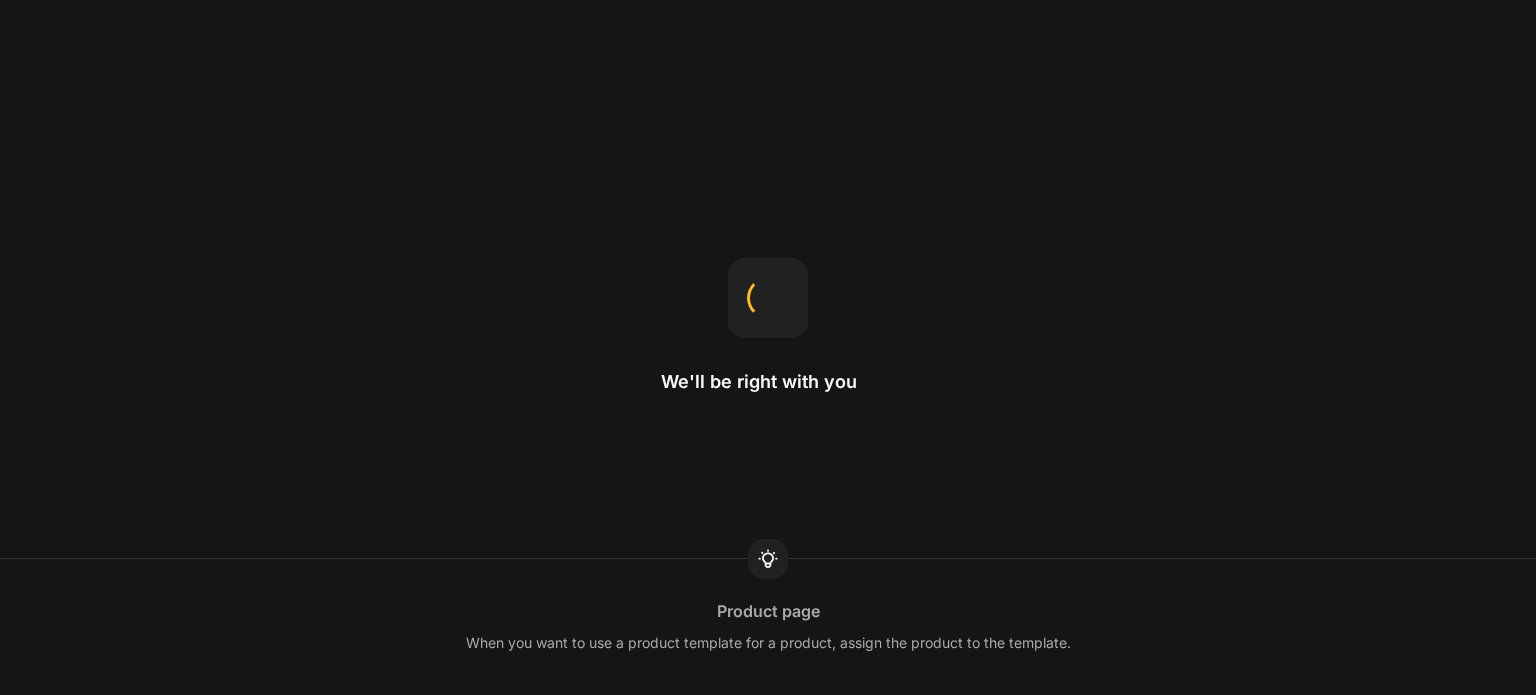 scroll, scrollTop: 0, scrollLeft: 0, axis: both 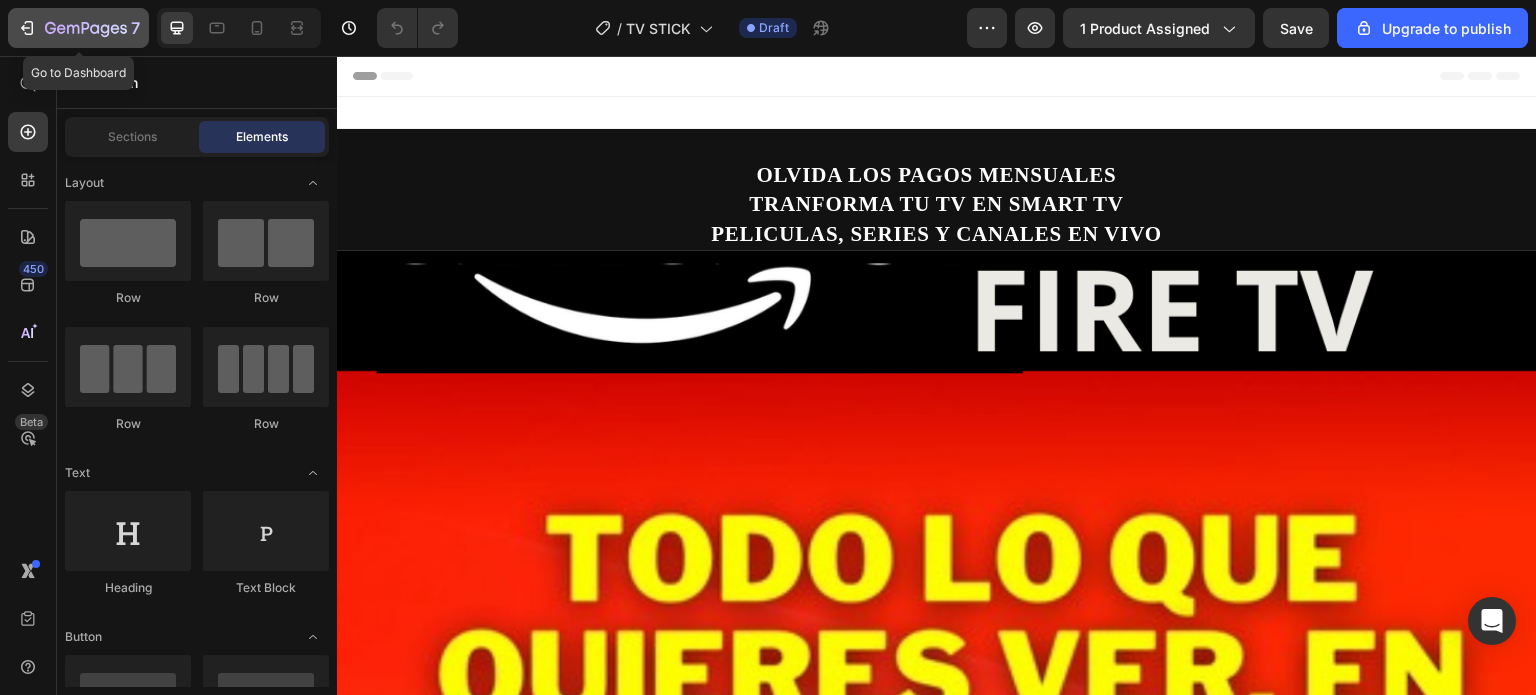 click 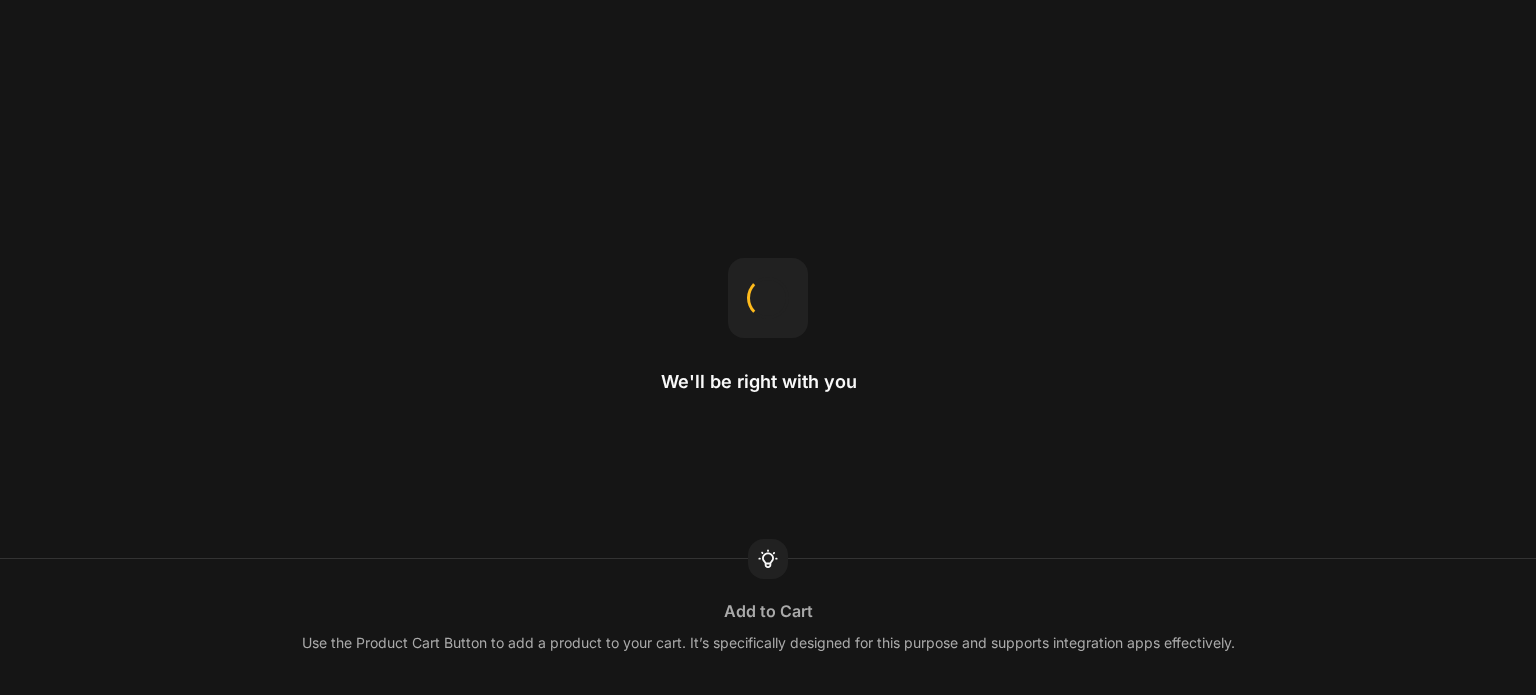 scroll, scrollTop: 0, scrollLeft: 0, axis: both 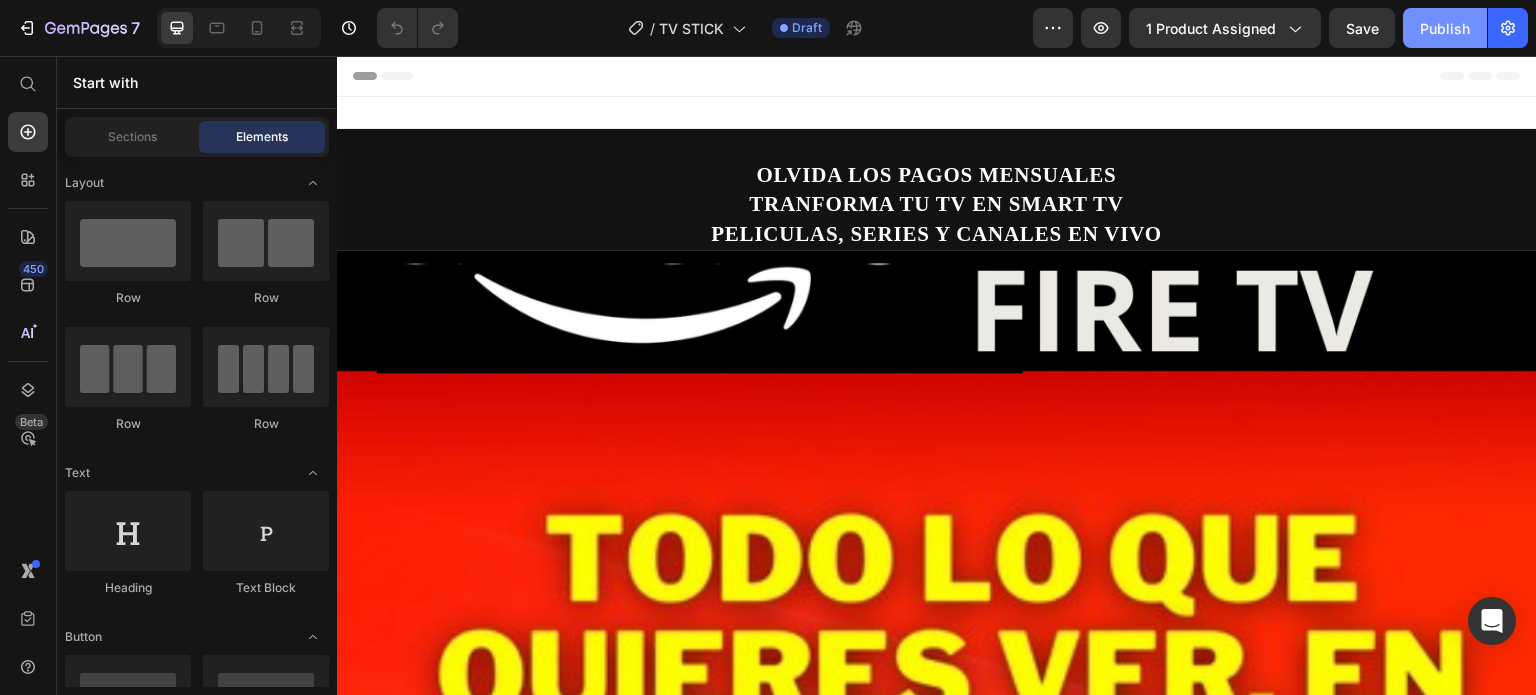 click on "Publish" 